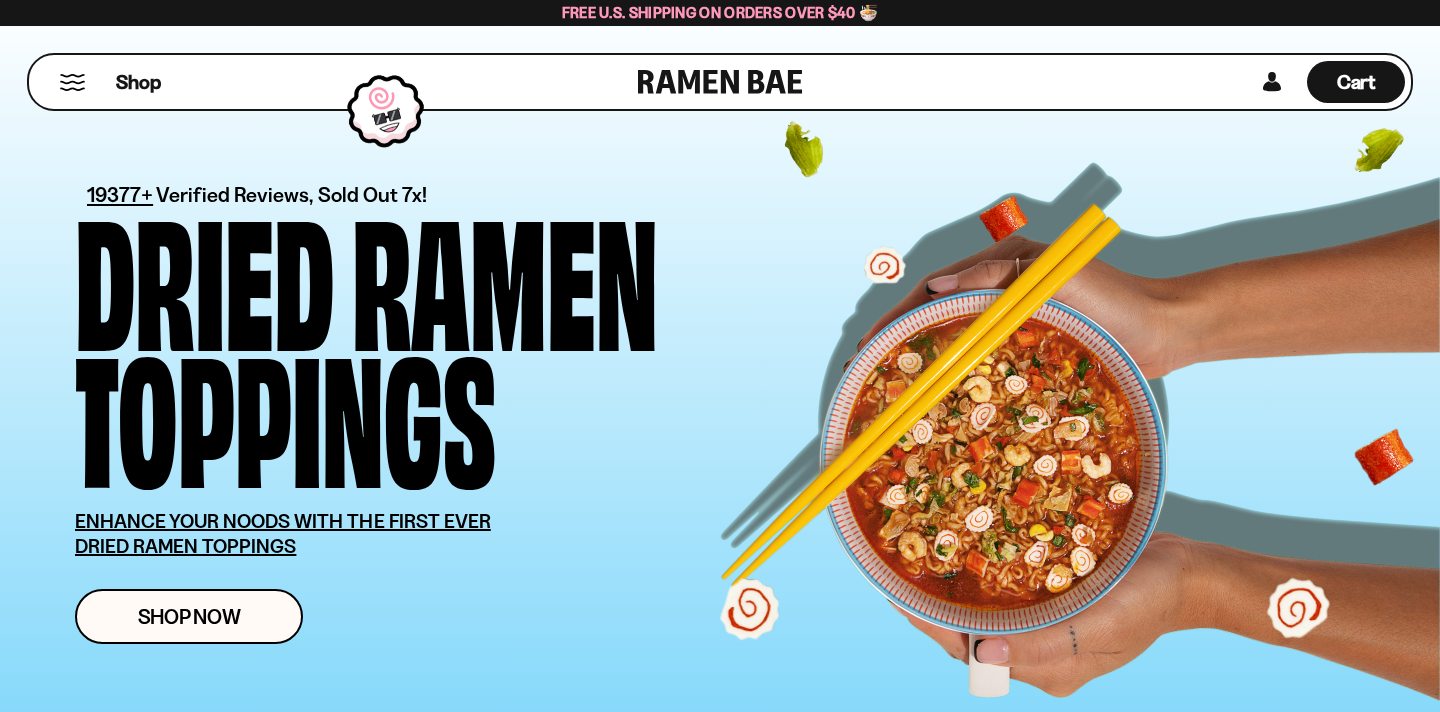 scroll, scrollTop: 0, scrollLeft: 0, axis: both 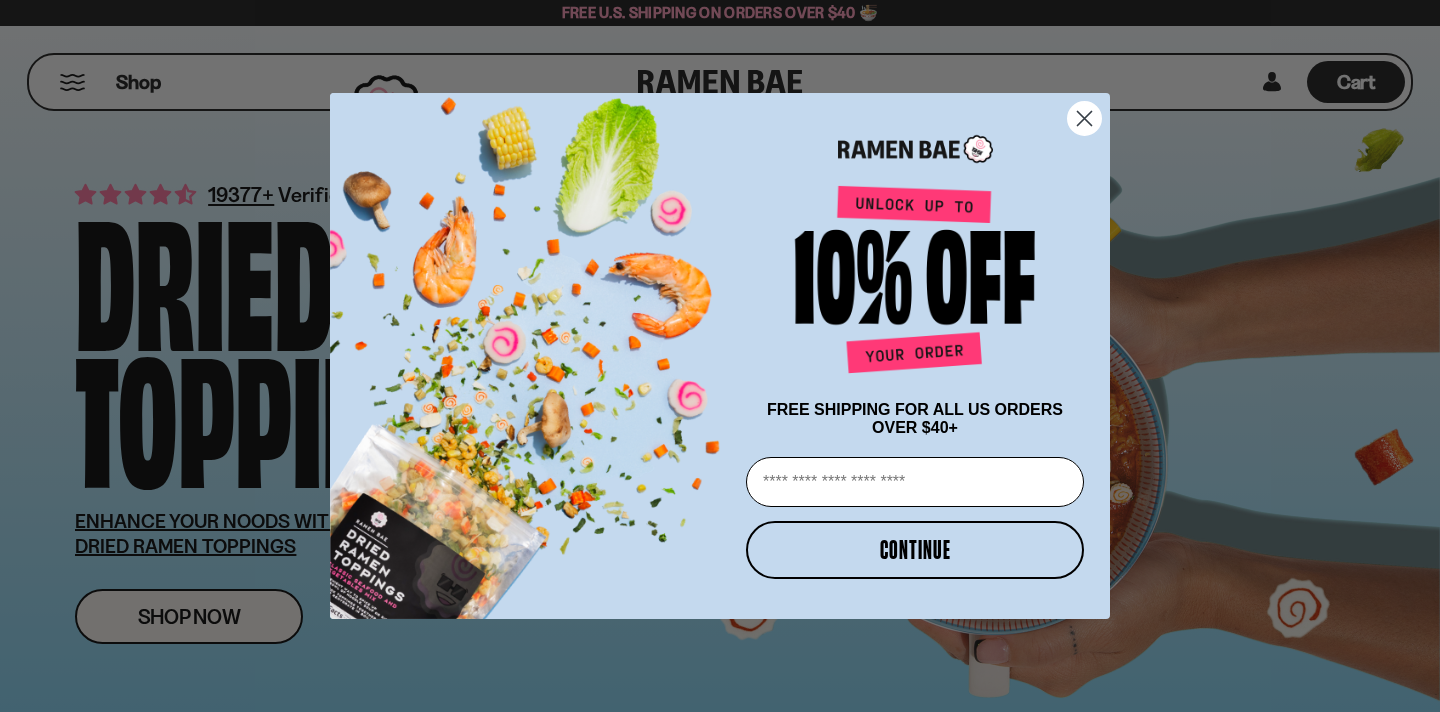 click on "Email" at bounding box center (915, 482) 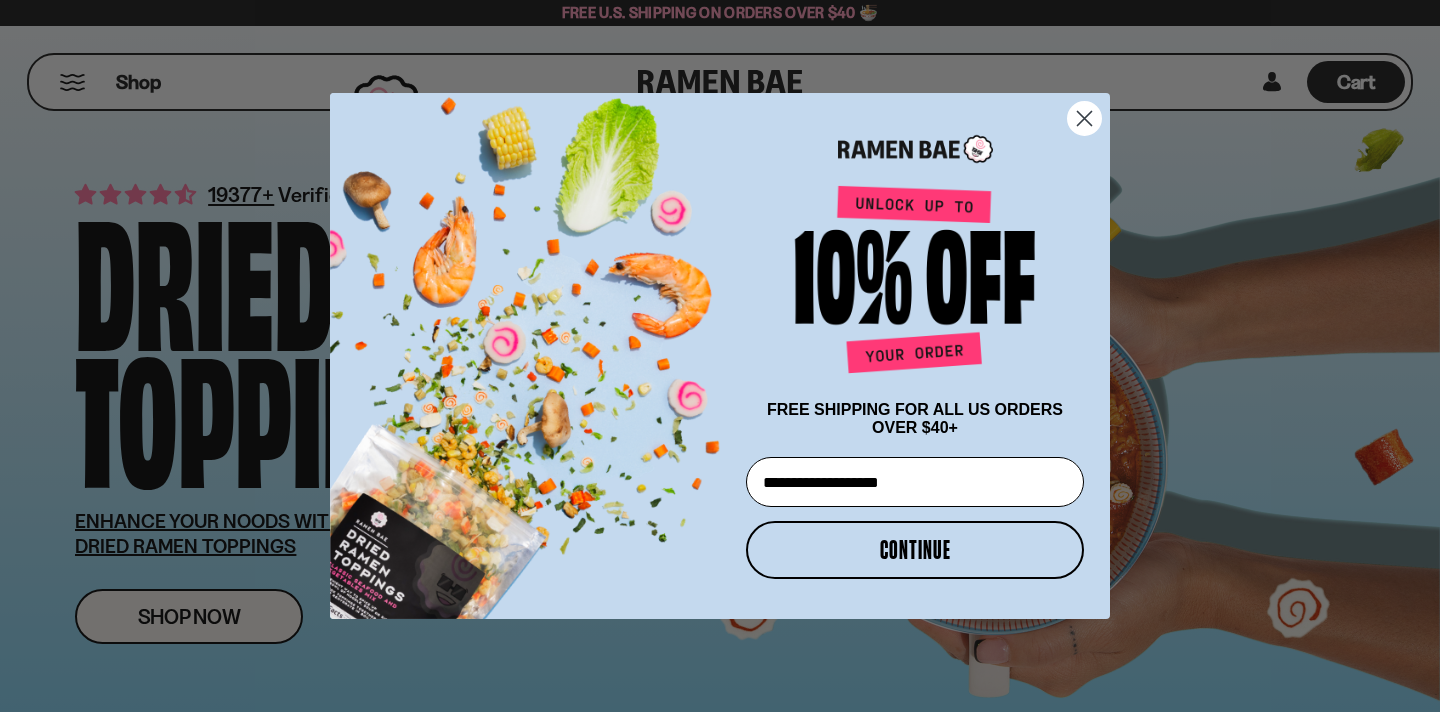 click on "CONTINUE" at bounding box center [915, 550] 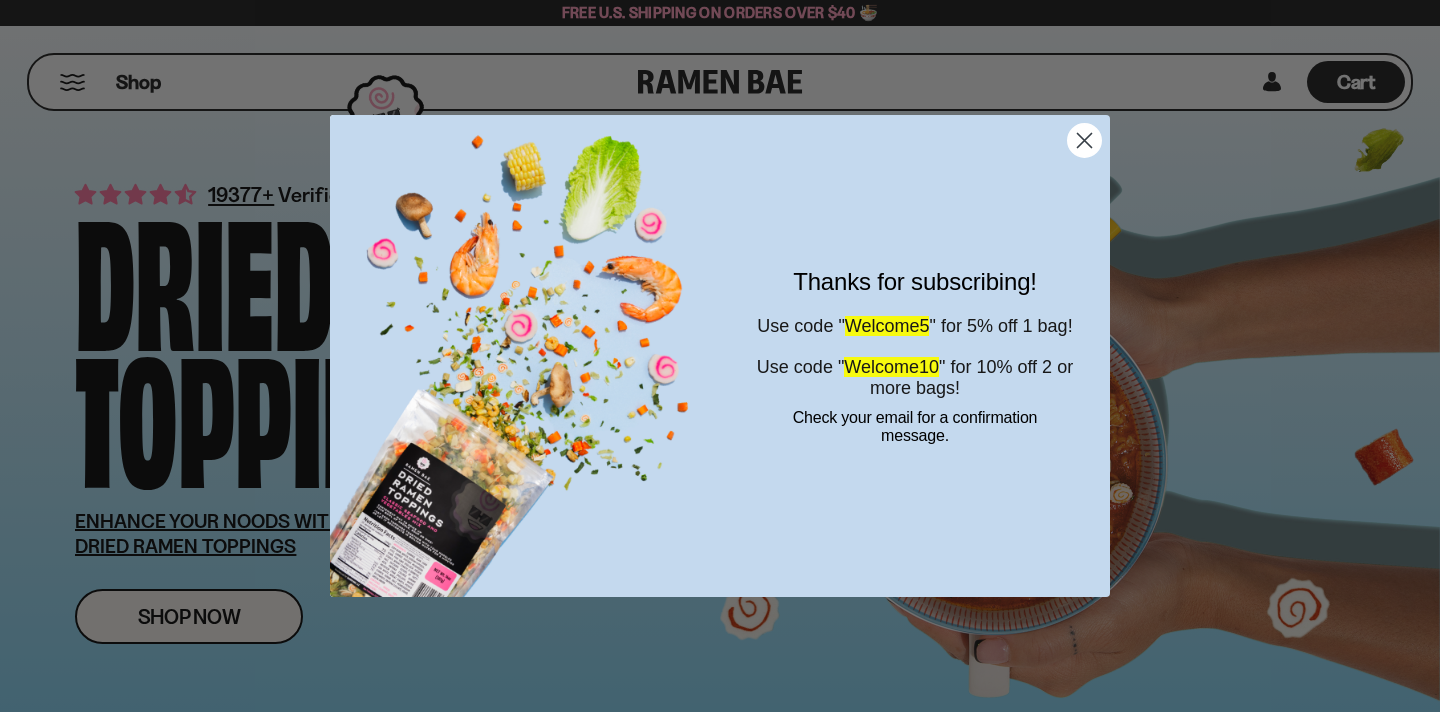 click 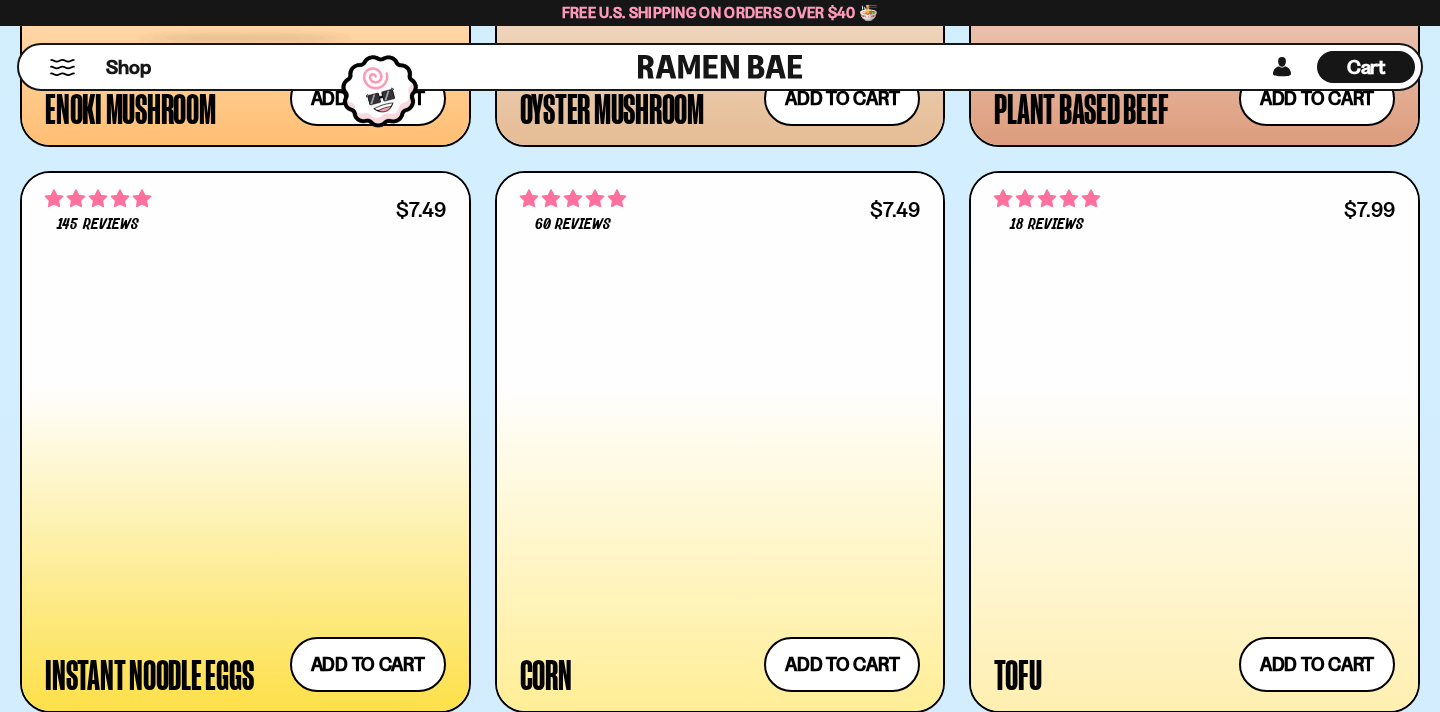 scroll, scrollTop: 3235, scrollLeft: 0, axis: vertical 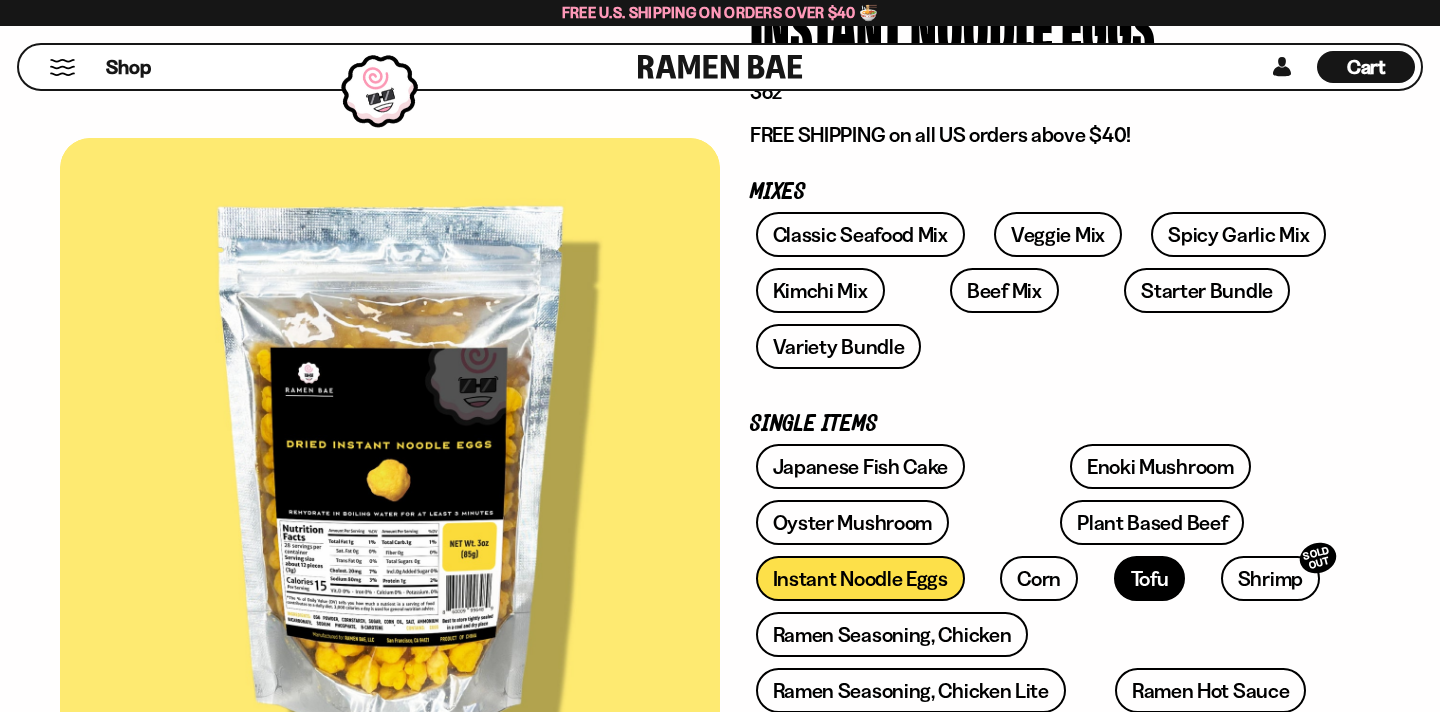 click on "Tofu" at bounding box center (1150, 578) 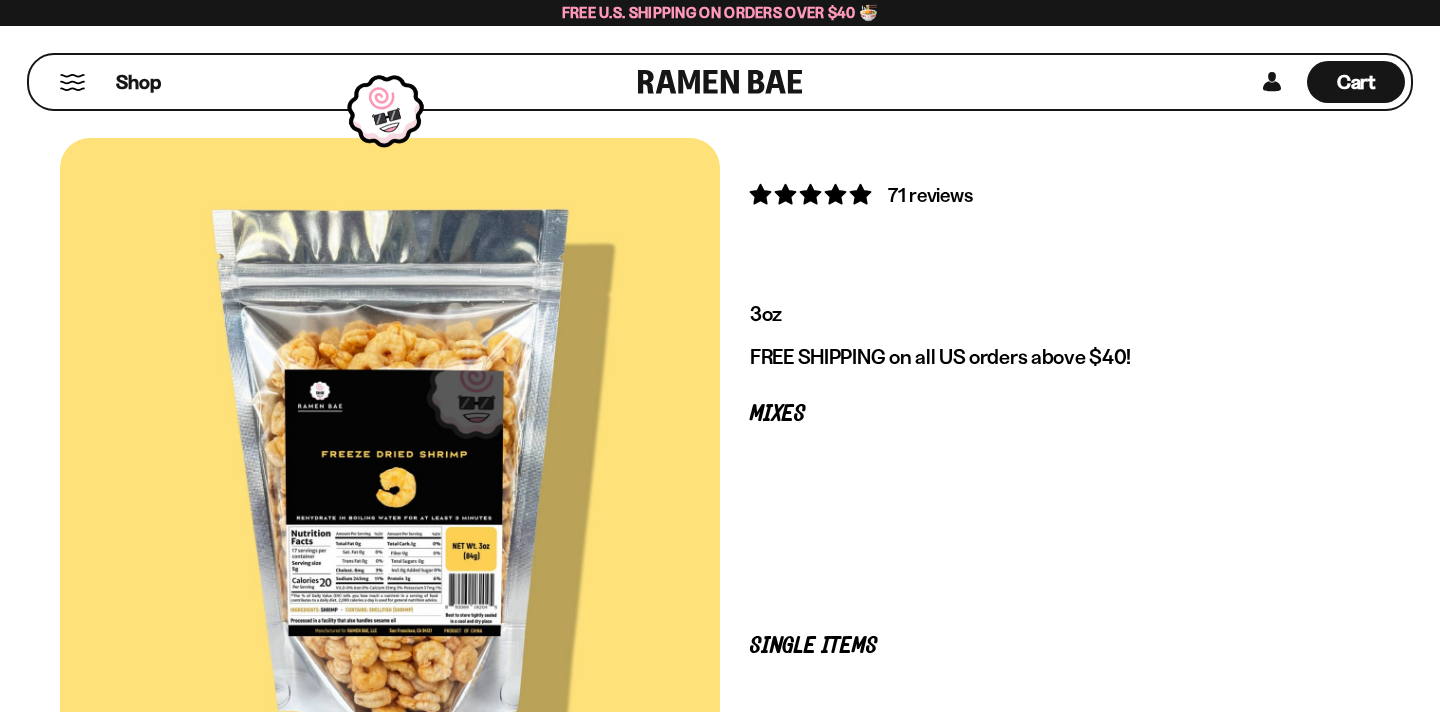 scroll, scrollTop: 0, scrollLeft: 0, axis: both 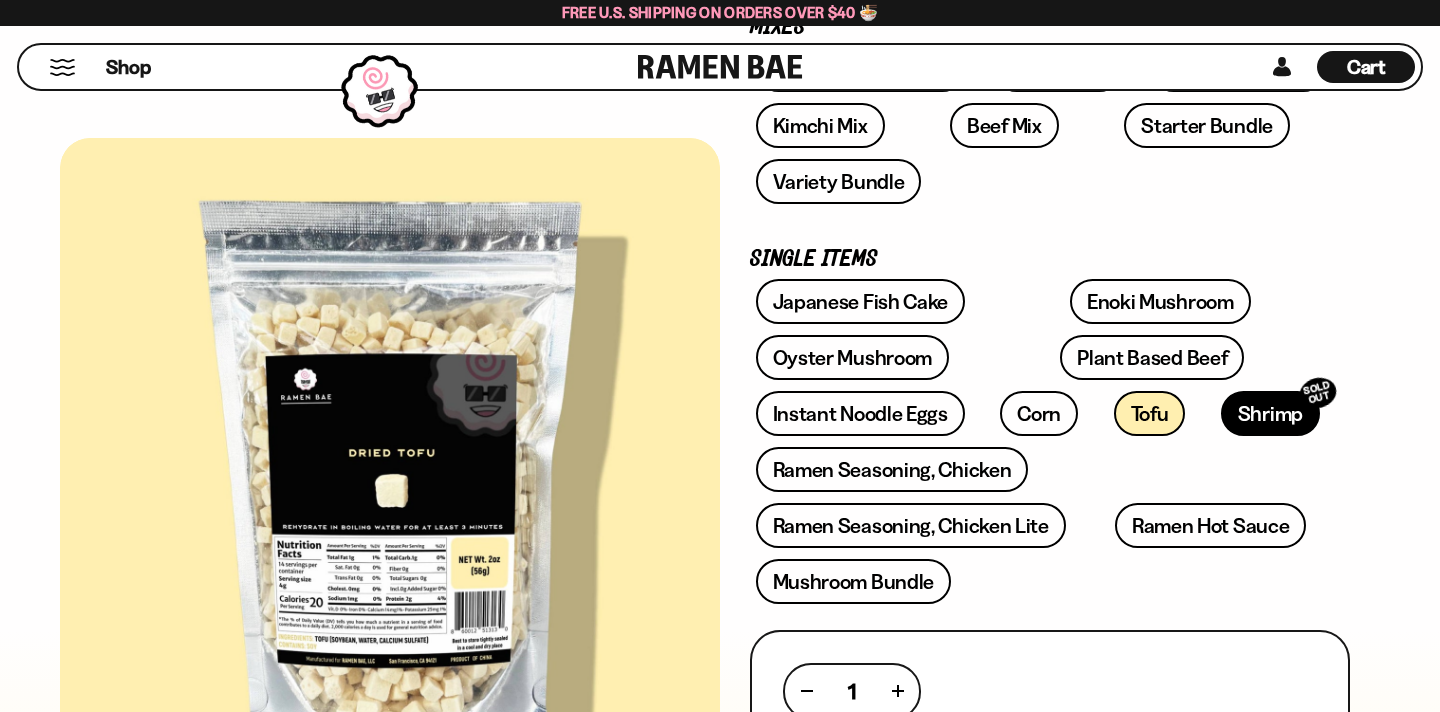 click on "Shrimp
SOLD OUT" at bounding box center (1270, 413) 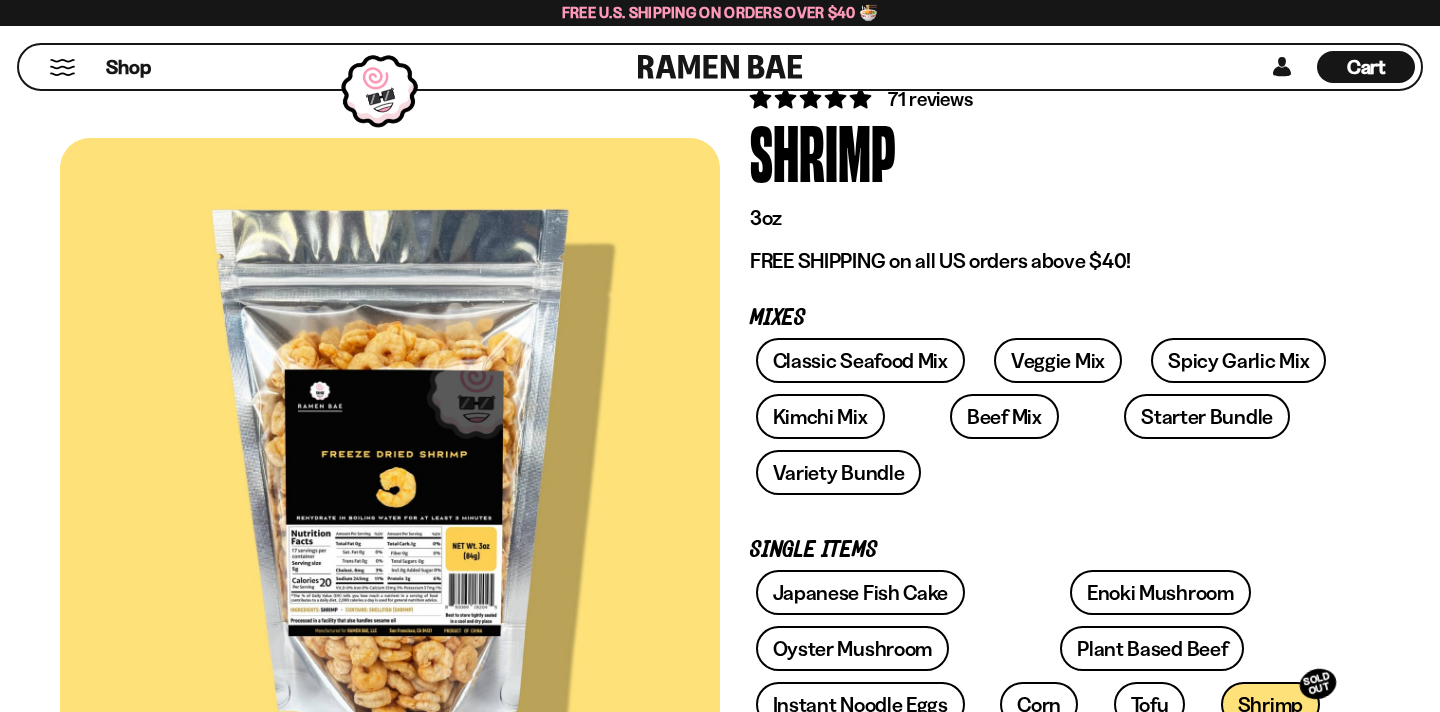 scroll, scrollTop: 0, scrollLeft: 0, axis: both 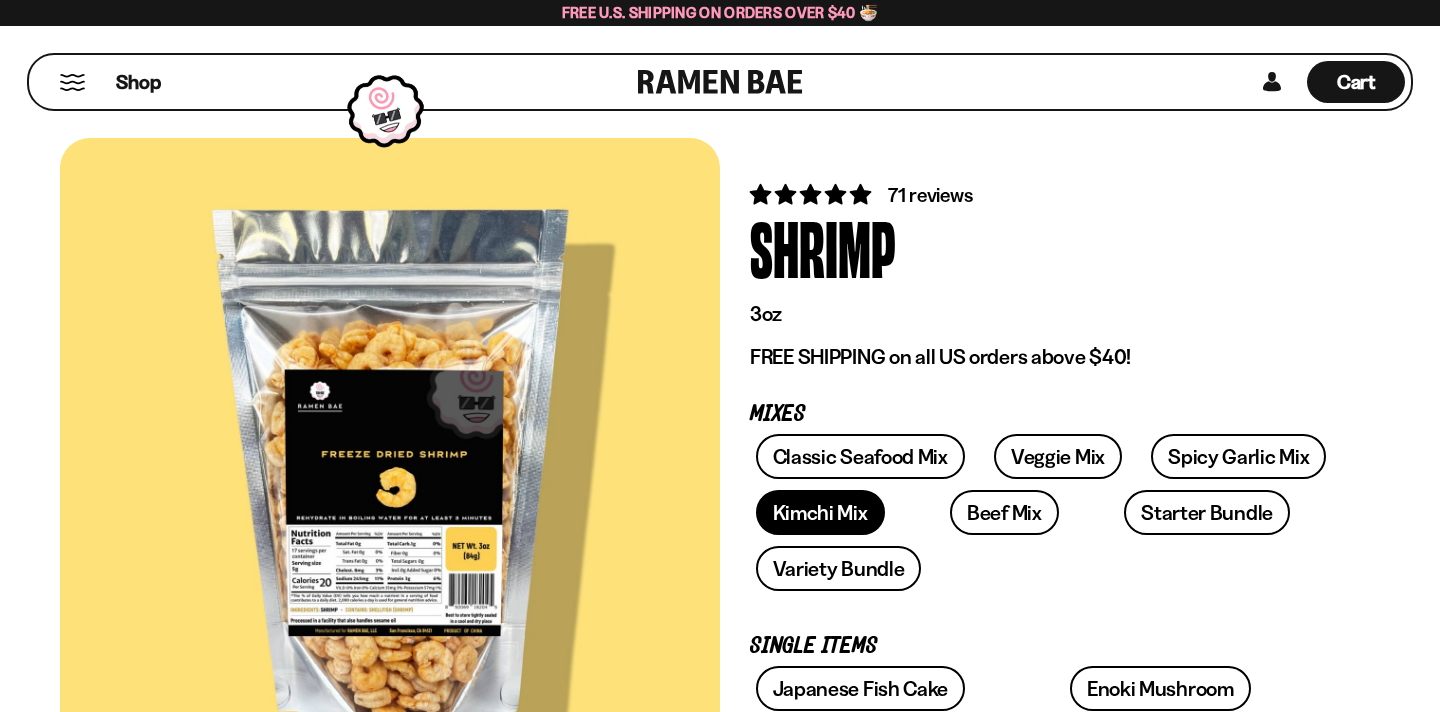 click on "Kimchi Mix" at bounding box center (820, 512) 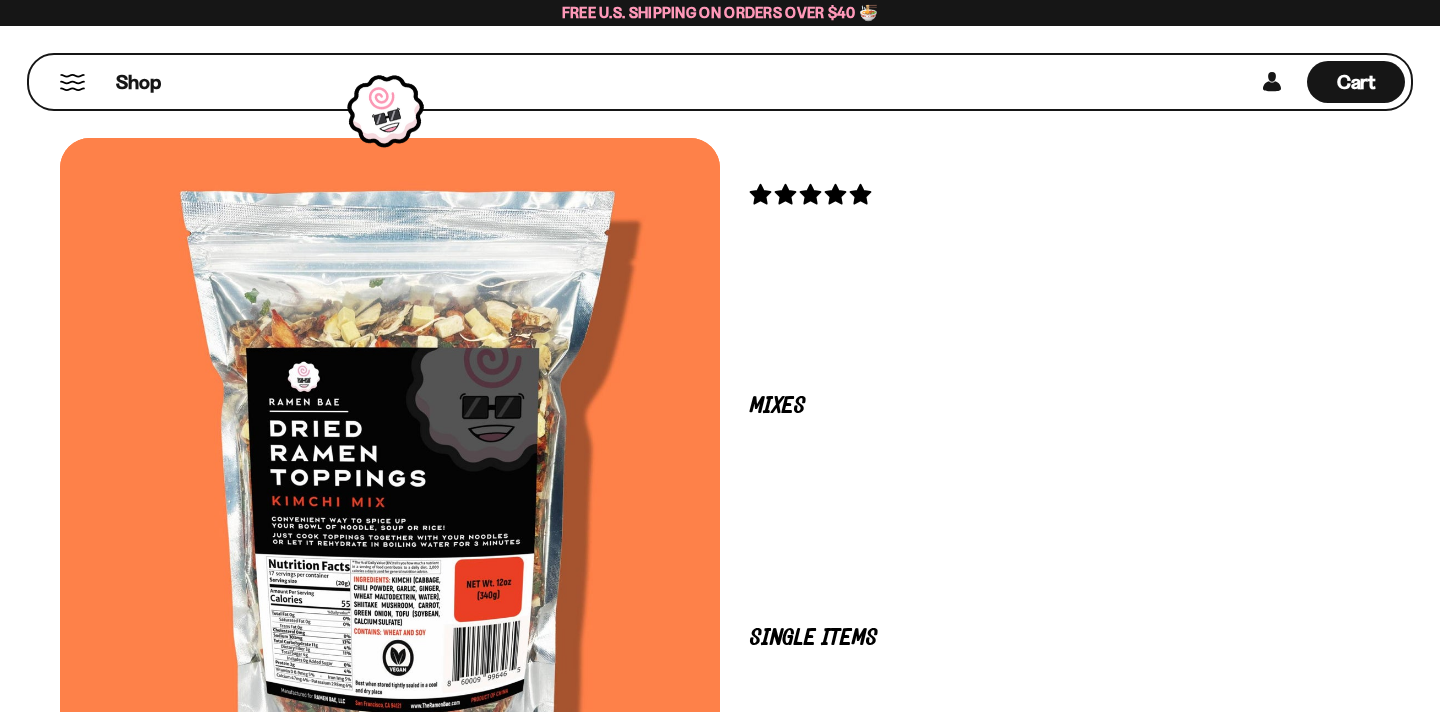 scroll, scrollTop: 0, scrollLeft: 0, axis: both 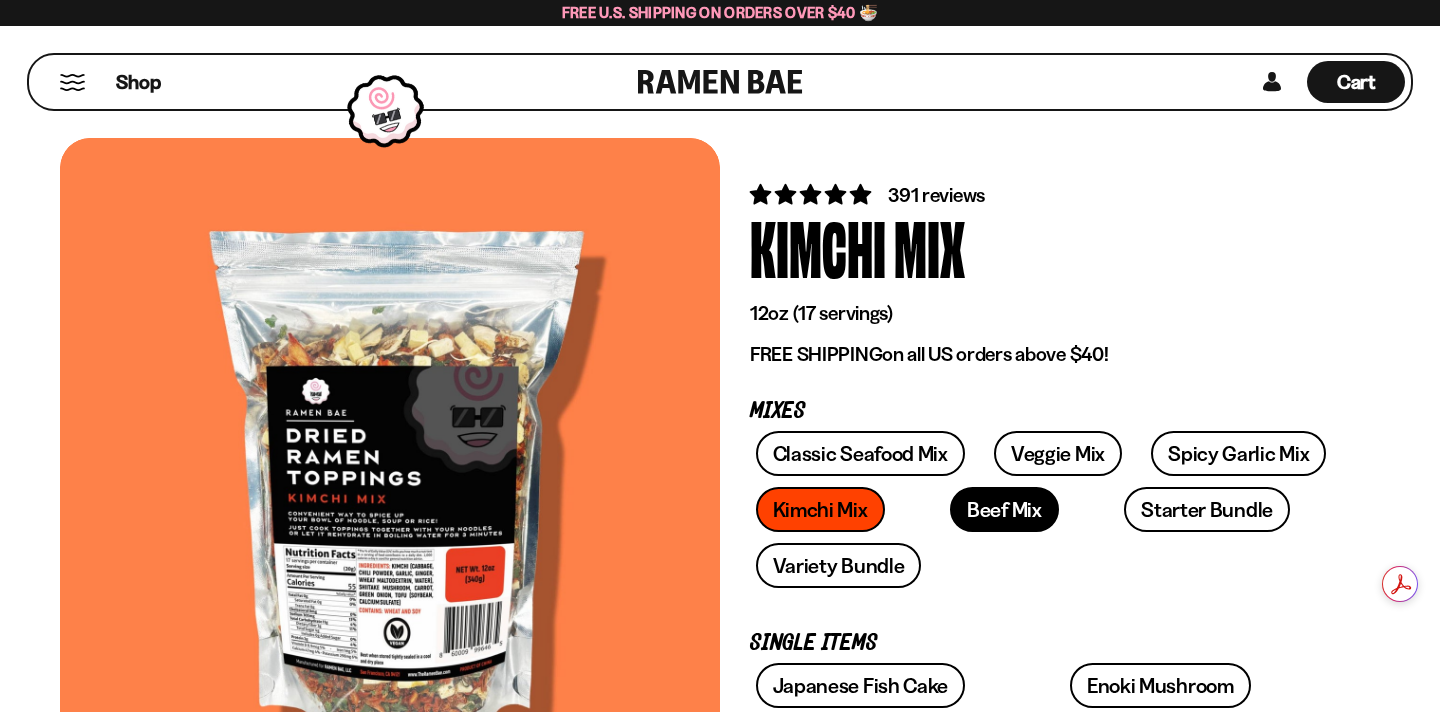 click on "Beef Mix" at bounding box center (1004, 509) 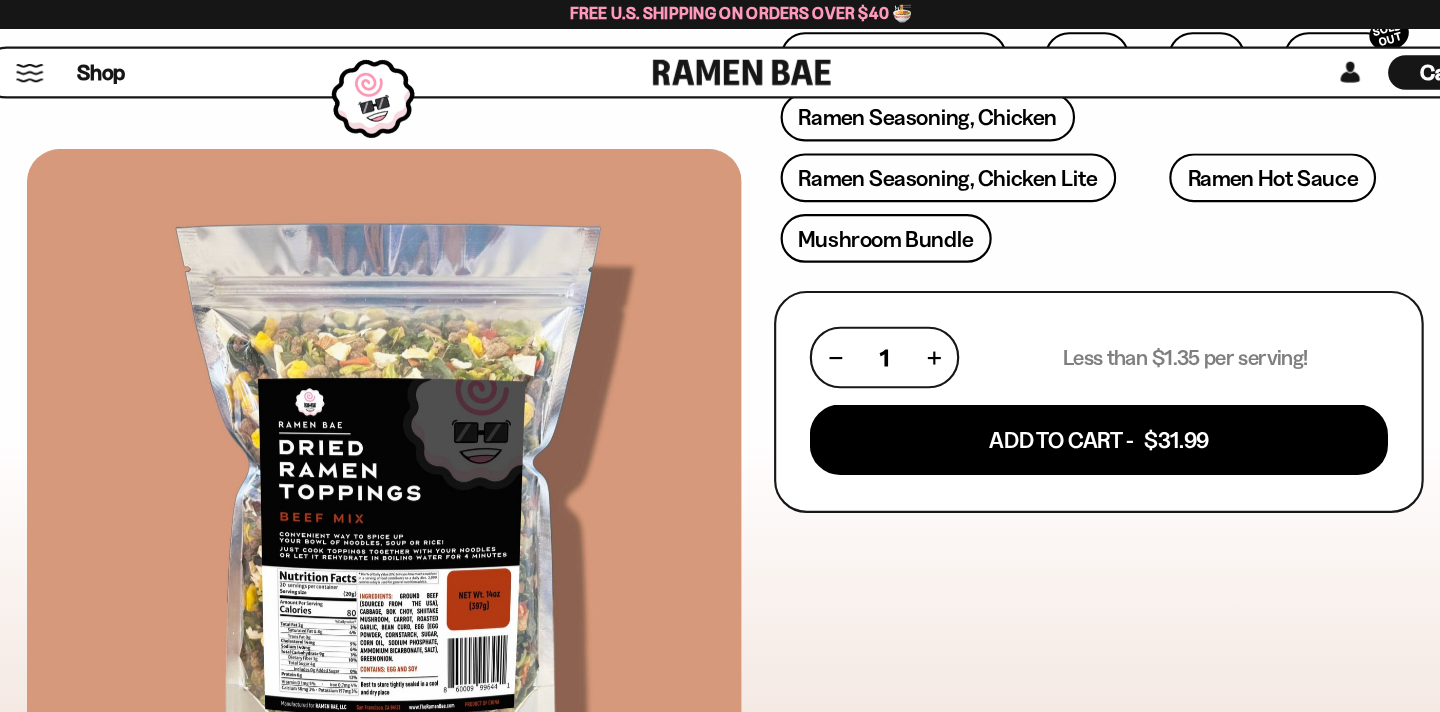 scroll, scrollTop: 907, scrollLeft: 0, axis: vertical 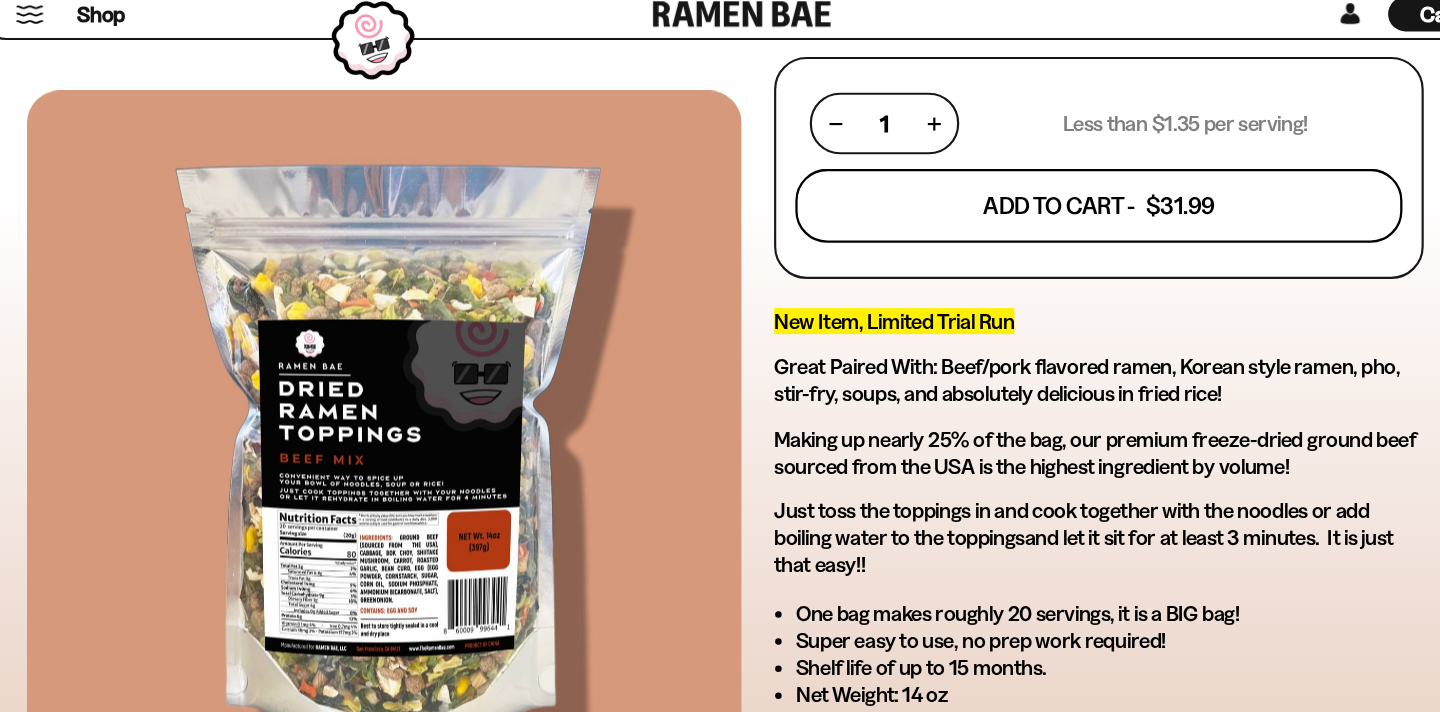 click on "Add To Cart -
$31.99" at bounding box center (1050, 245) 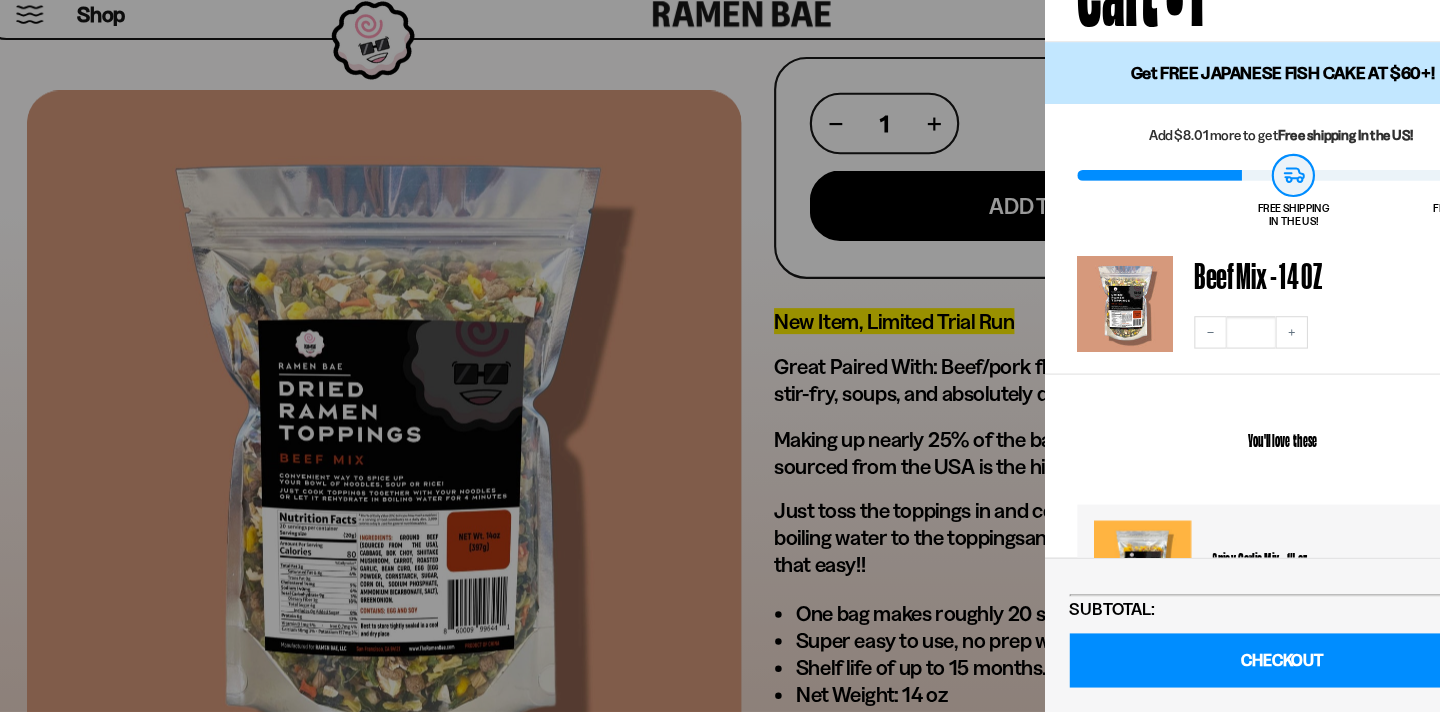 click at bounding box center [720, 356] 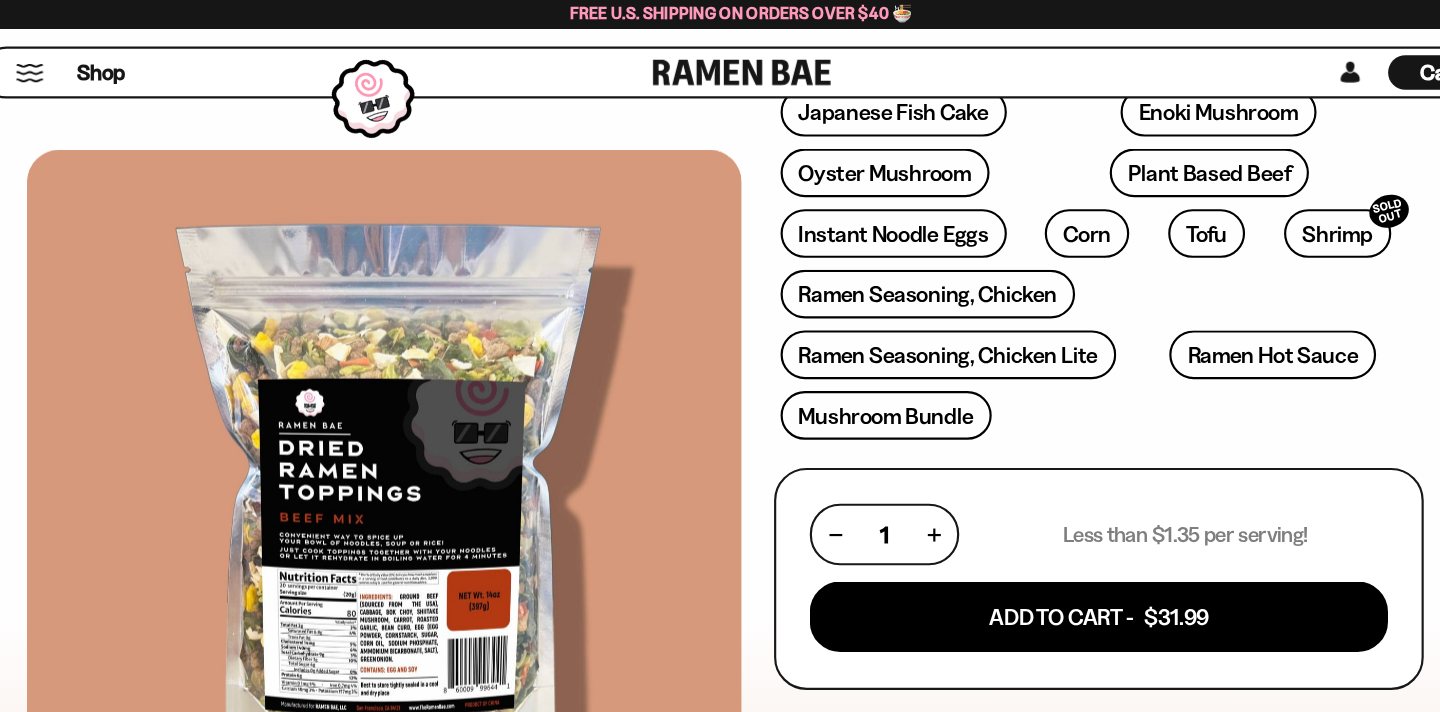 scroll, scrollTop: 467, scrollLeft: 0, axis: vertical 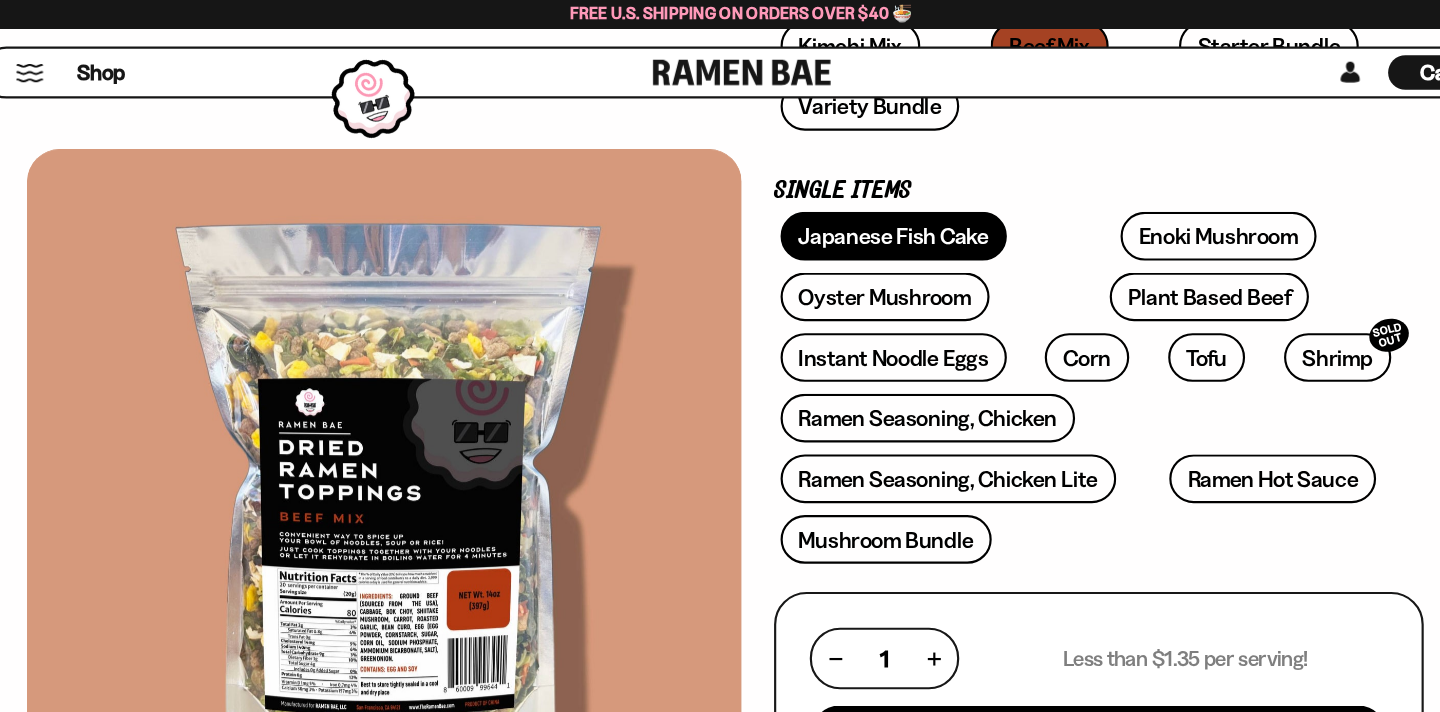 click on "Japanese Fish Cake" at bounding box center [861, 218] 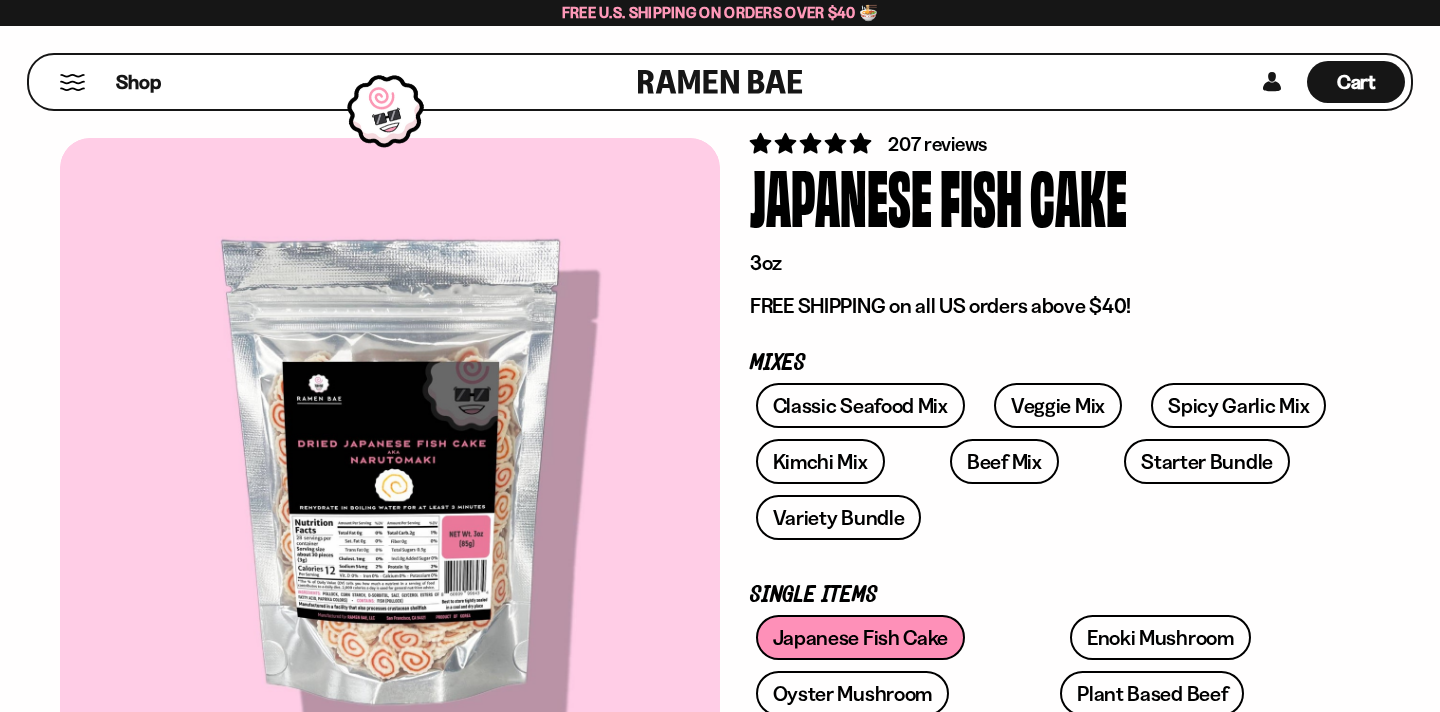 scroll, scrollTop: 51, scrollLeft: 0, axis: vertical 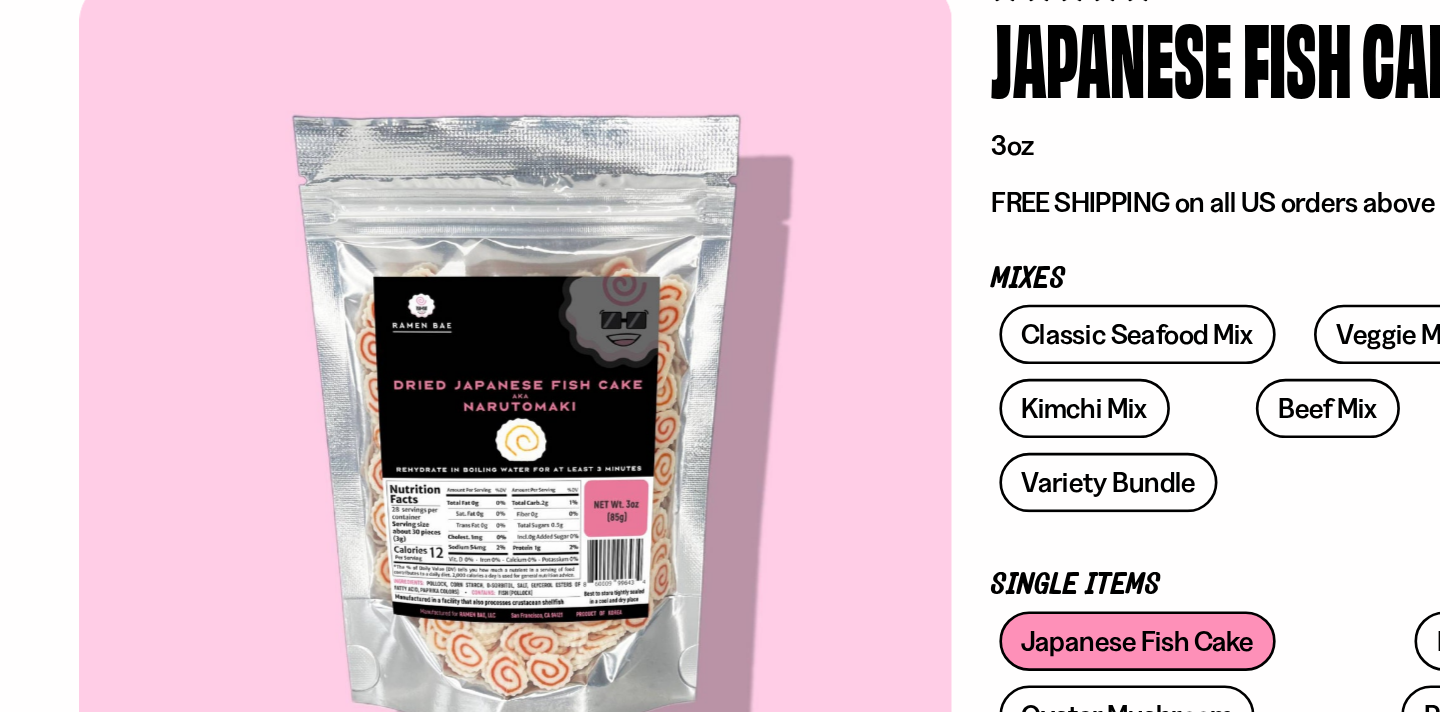 click on "Classic Seafood Mix
Veggie Mix
Spicy Garlic Mix
Kimchi Mix
Beef Mix" at bounding box center (1050, 467) 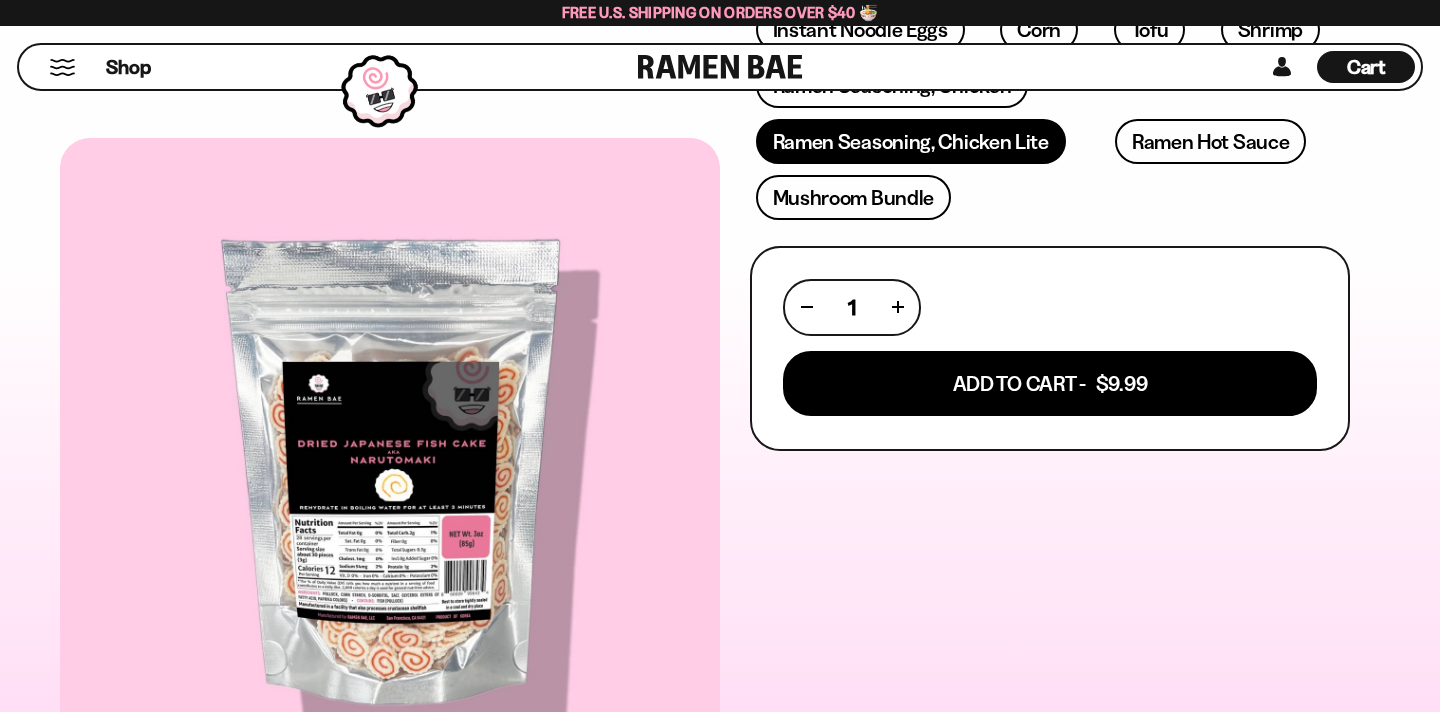 scroll, scrollTop: 515, scrollLeft: 0, axis: vertical 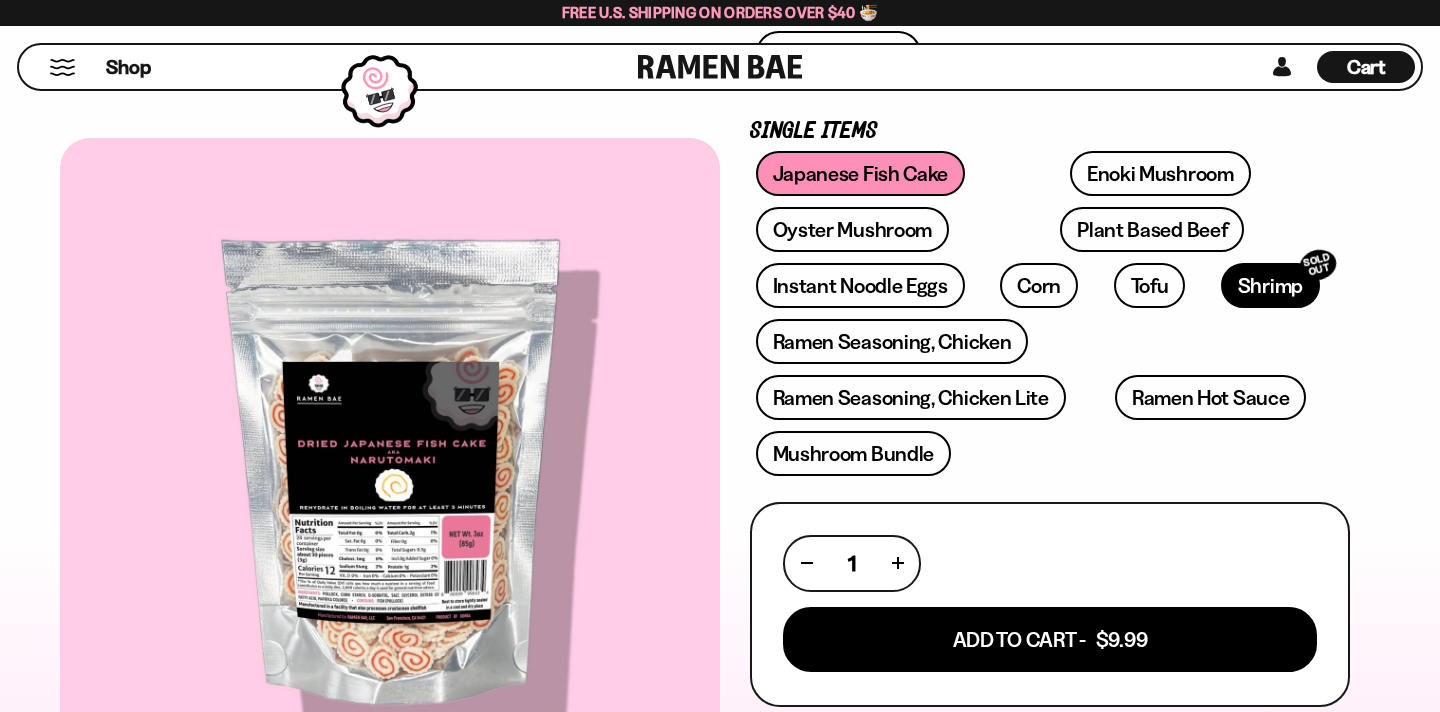 click on "Shrimp
SOLD OUT" at bounding box center [1270, 285] 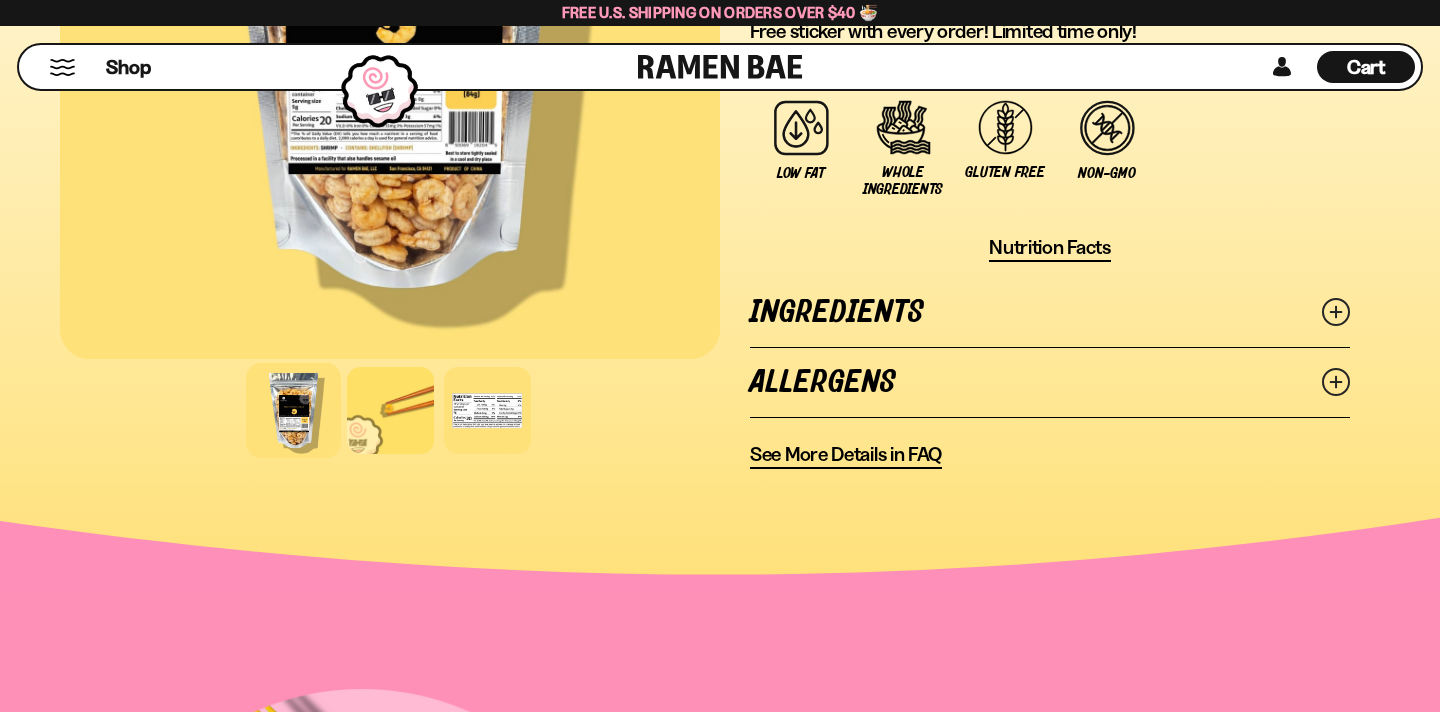 scroll, scrollTop: 1277, scrollLeft: 0, axis: vertical 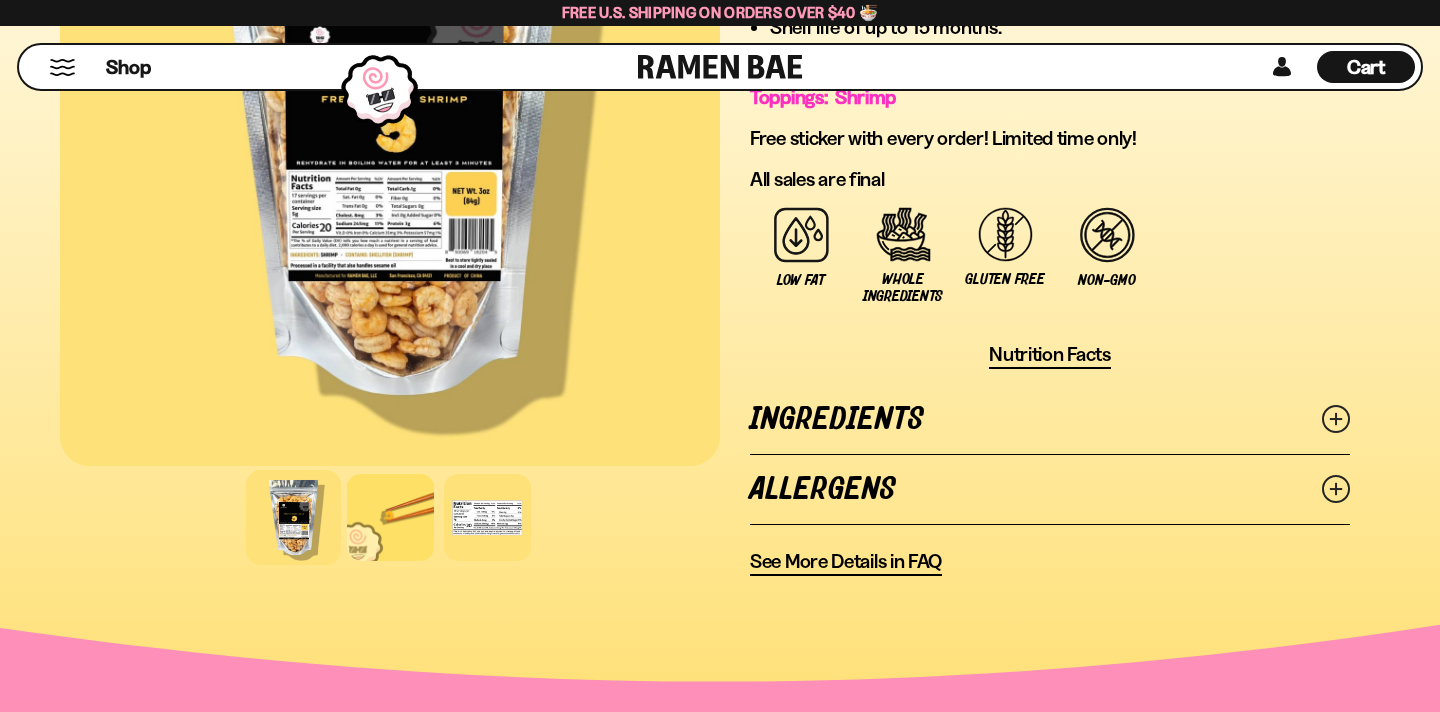 click on "Ingredients" at bounding box center (1050, 419) 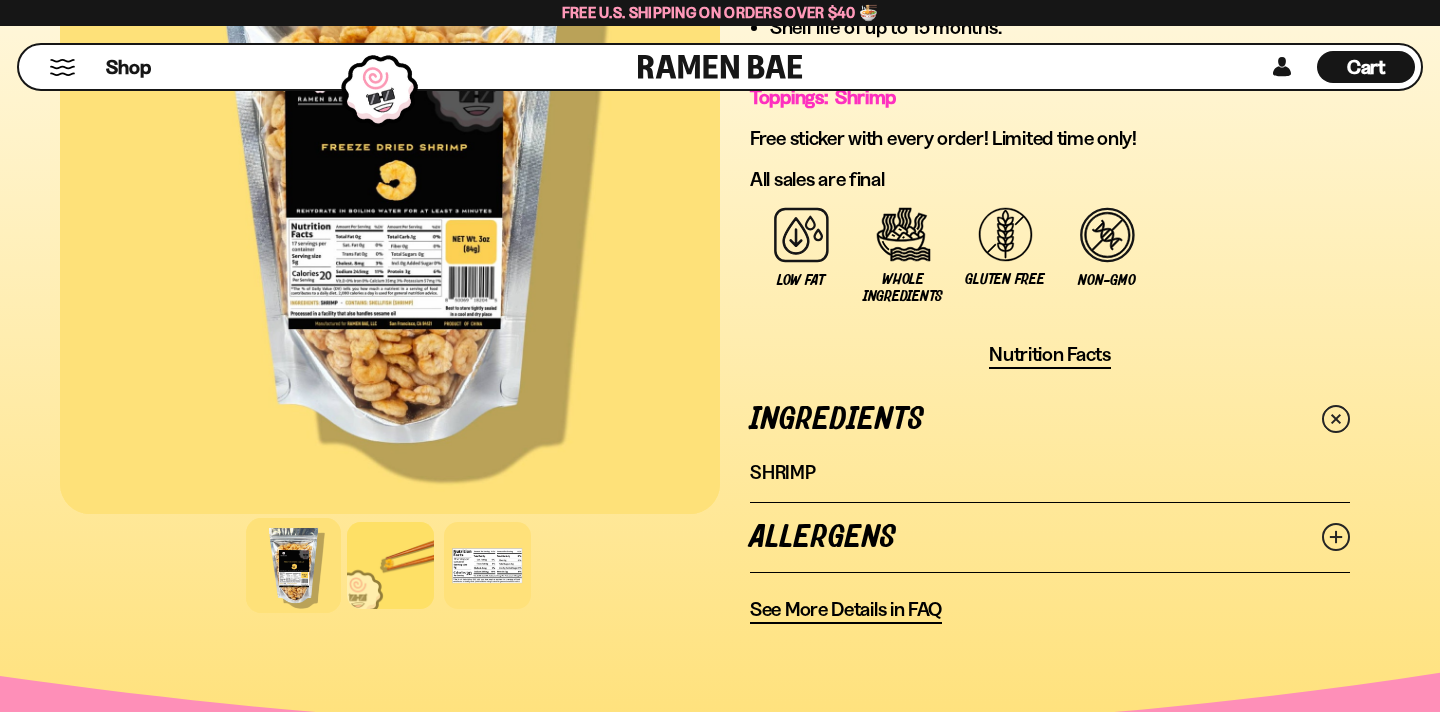 click on "Allergens" at bounding box center (1050, 537) 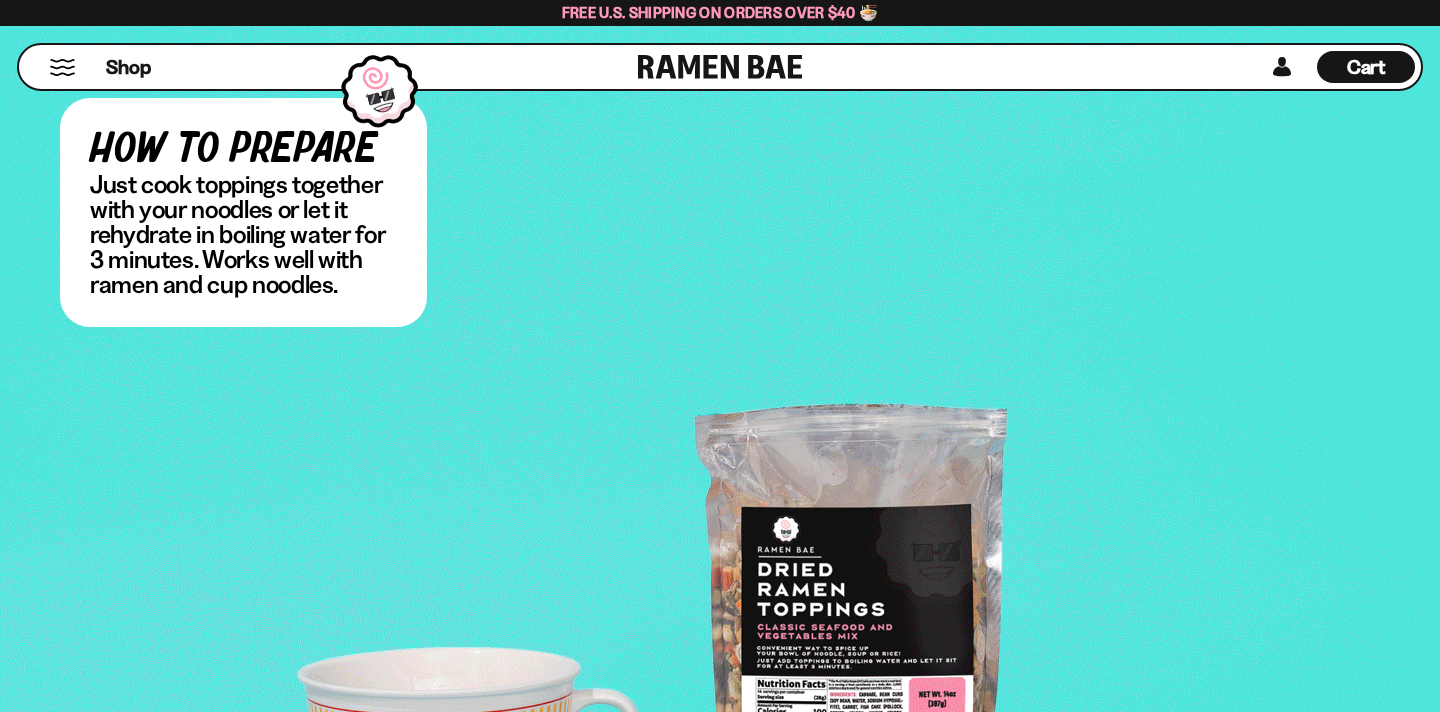 scroll, scrollTop: 4587, scrollLeft: 0, axis: vertical 